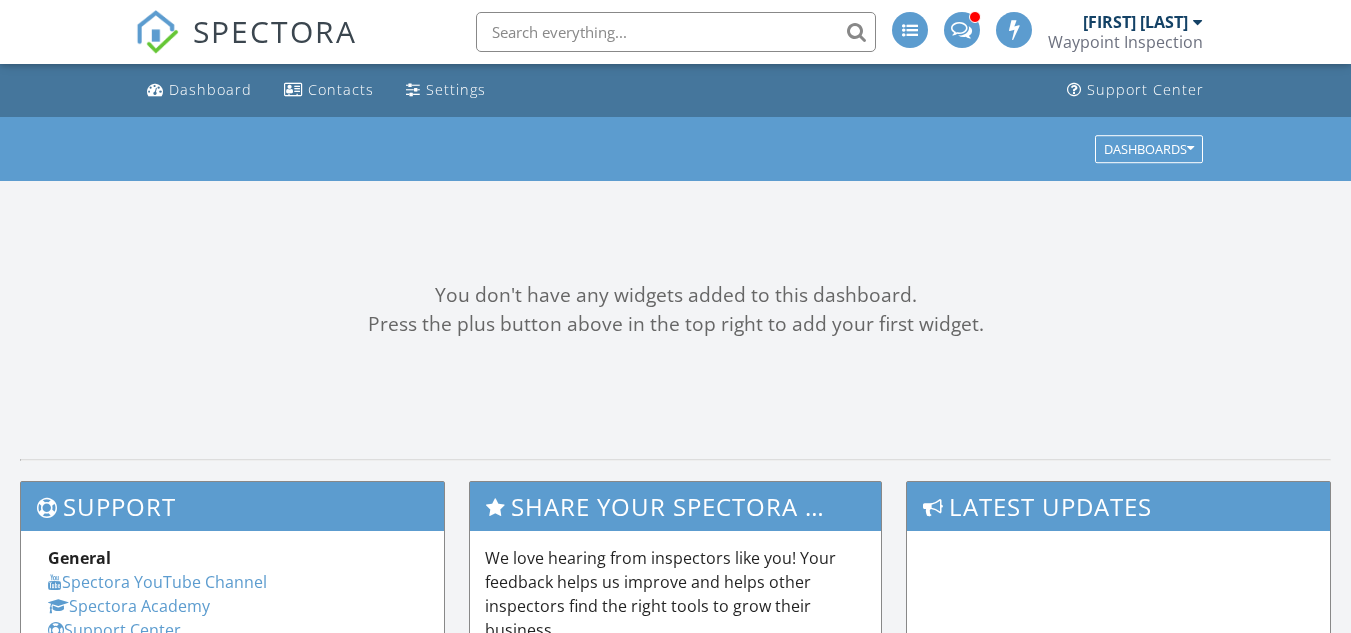 scroll, scrollTop: 0, scrollLeft: 0, axis: both 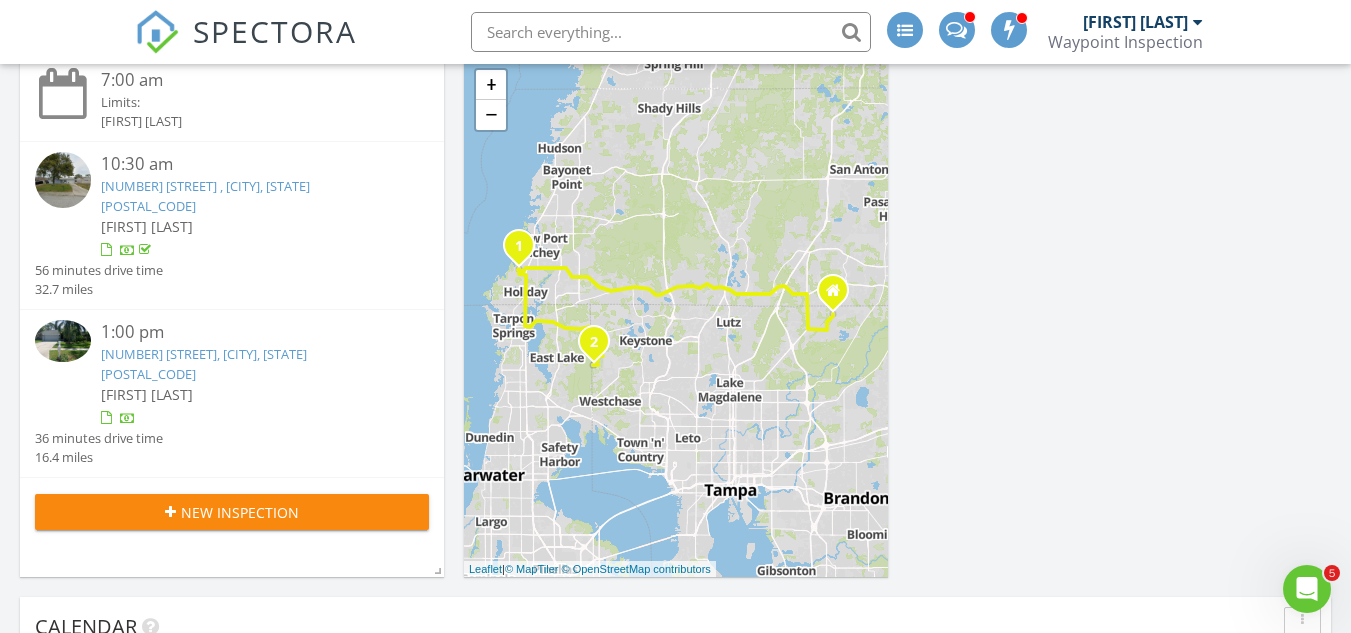 click on "[NUMBER] [STREET], [CITY], [STATE] [POSTAL_CODE]" at bounding box center (204, 363) 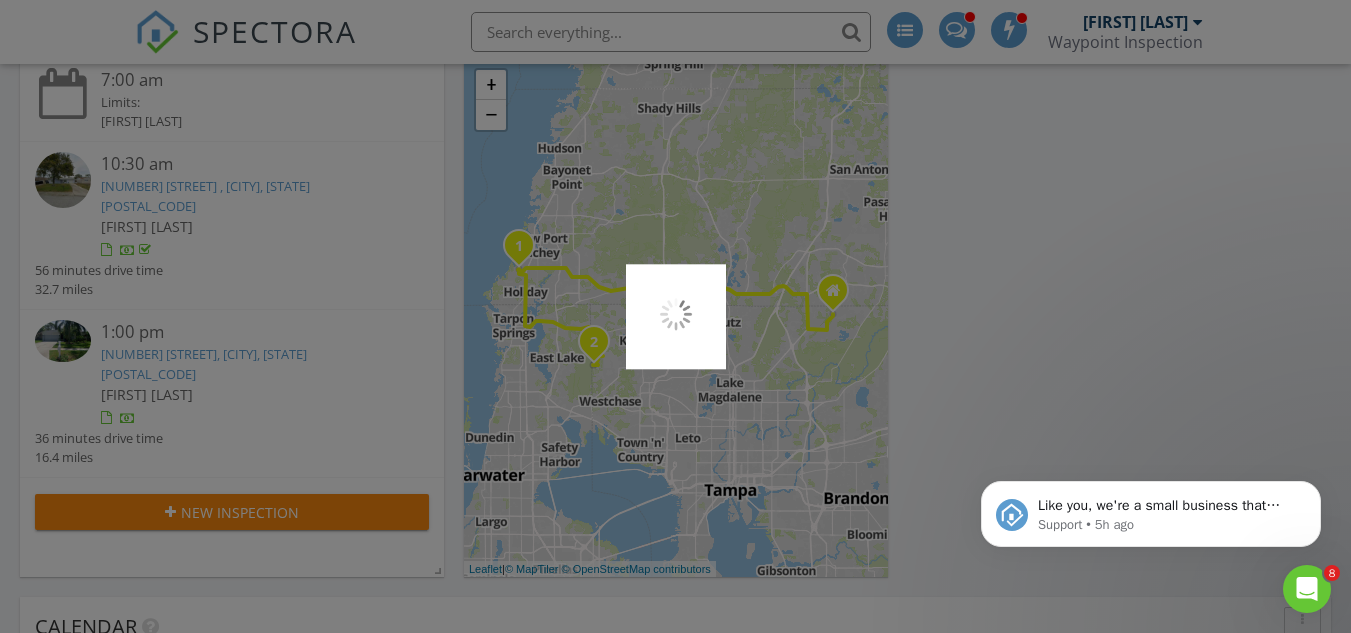 scroll, scrollTop: 0, scrollLeft: 0, axis: both 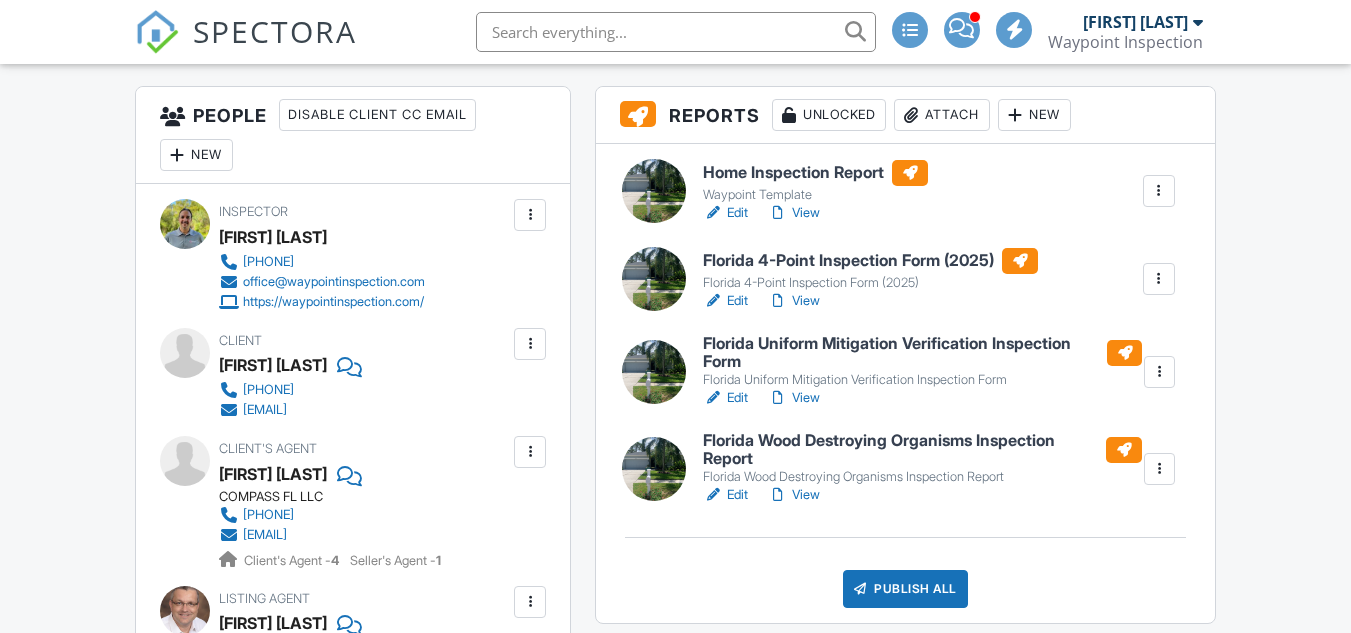 click on "View" at bounding box center (794, 213) 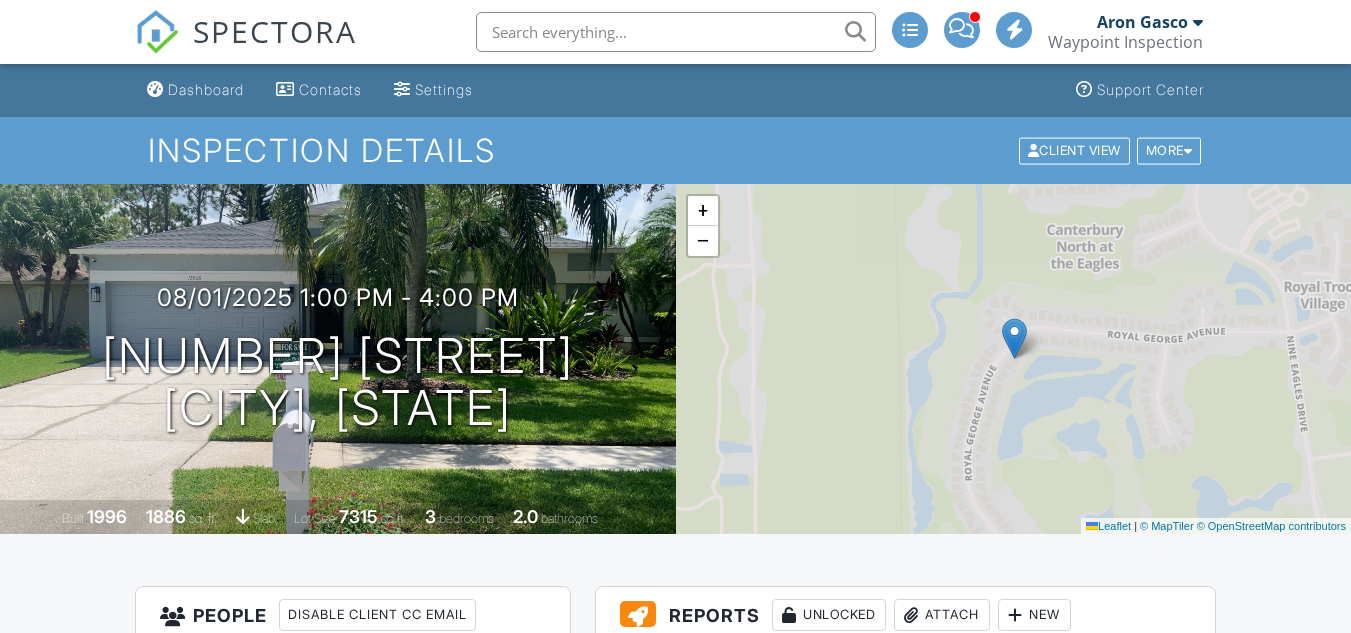 scroll, scrollTop: 500, scrollLeft: 0, axis: vertical 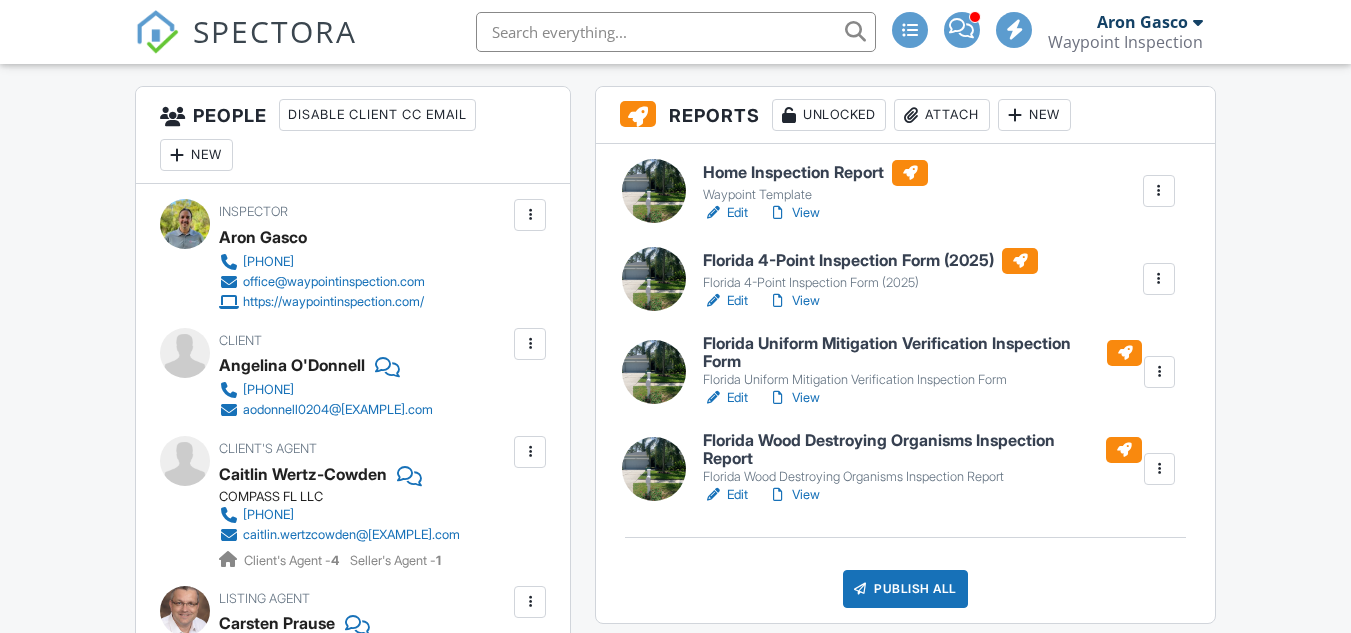 click on "View" at bounding box center [794, 213] 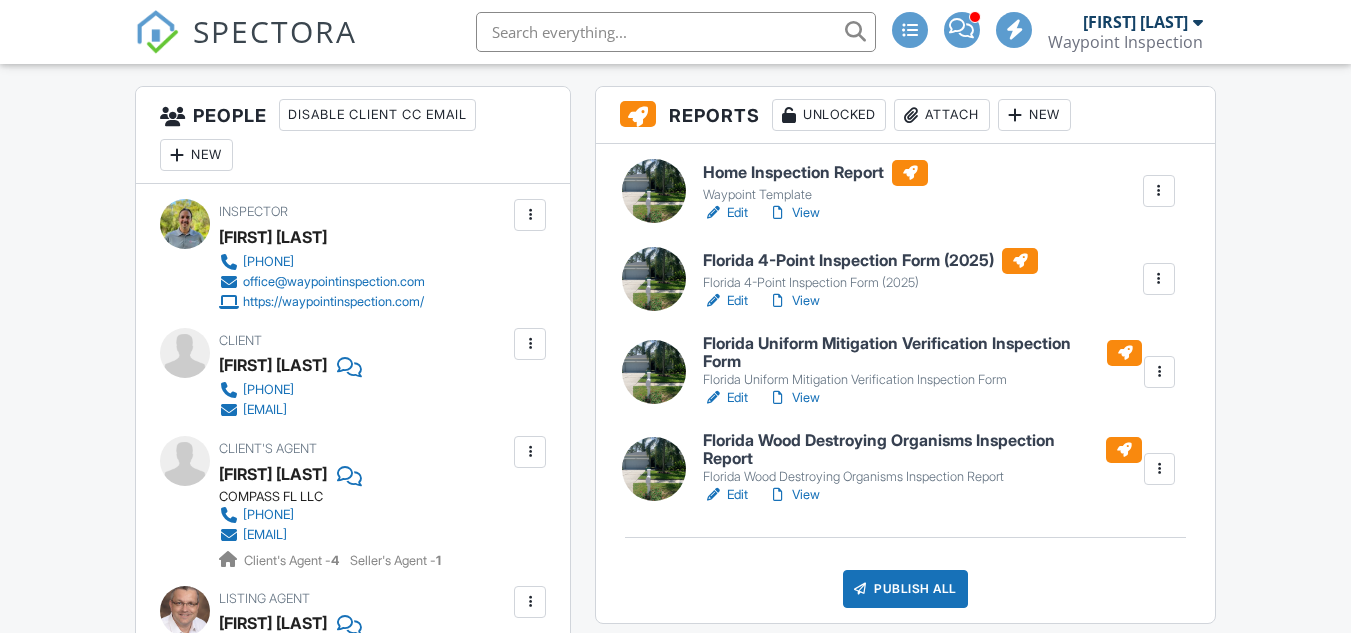 scroll, scrollTop: 500, scrollLeft: 0, axis: vertical 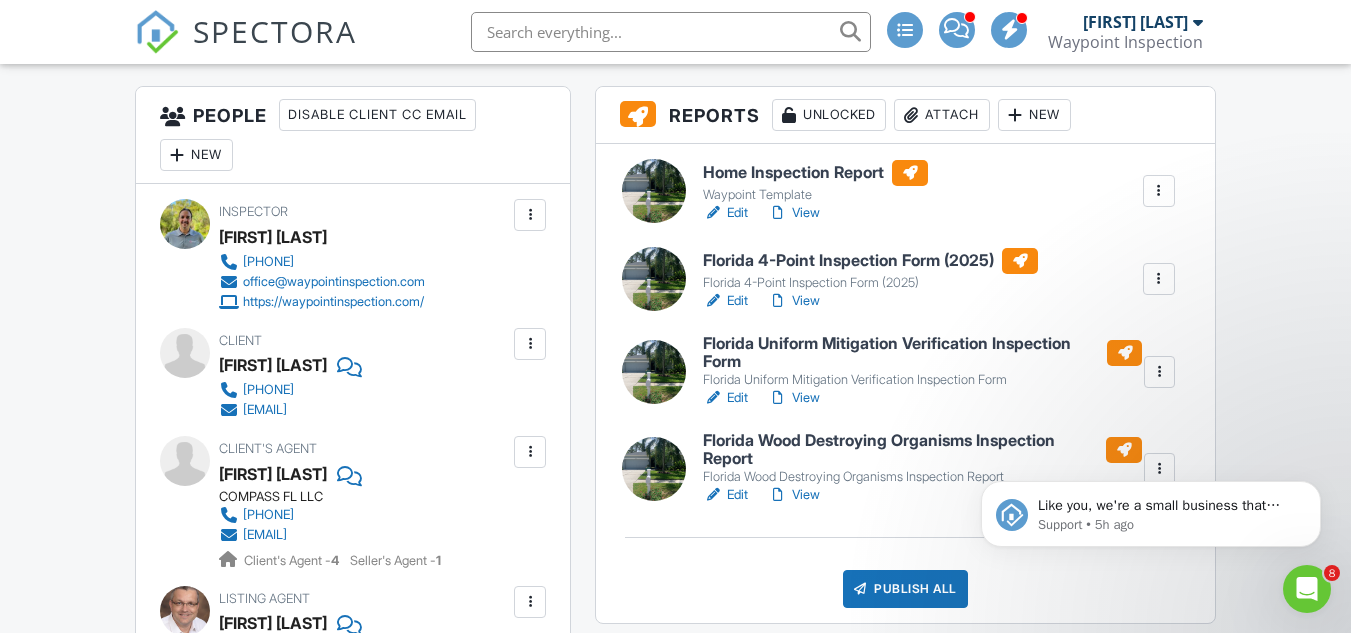 click at bounding box center [665, 32] 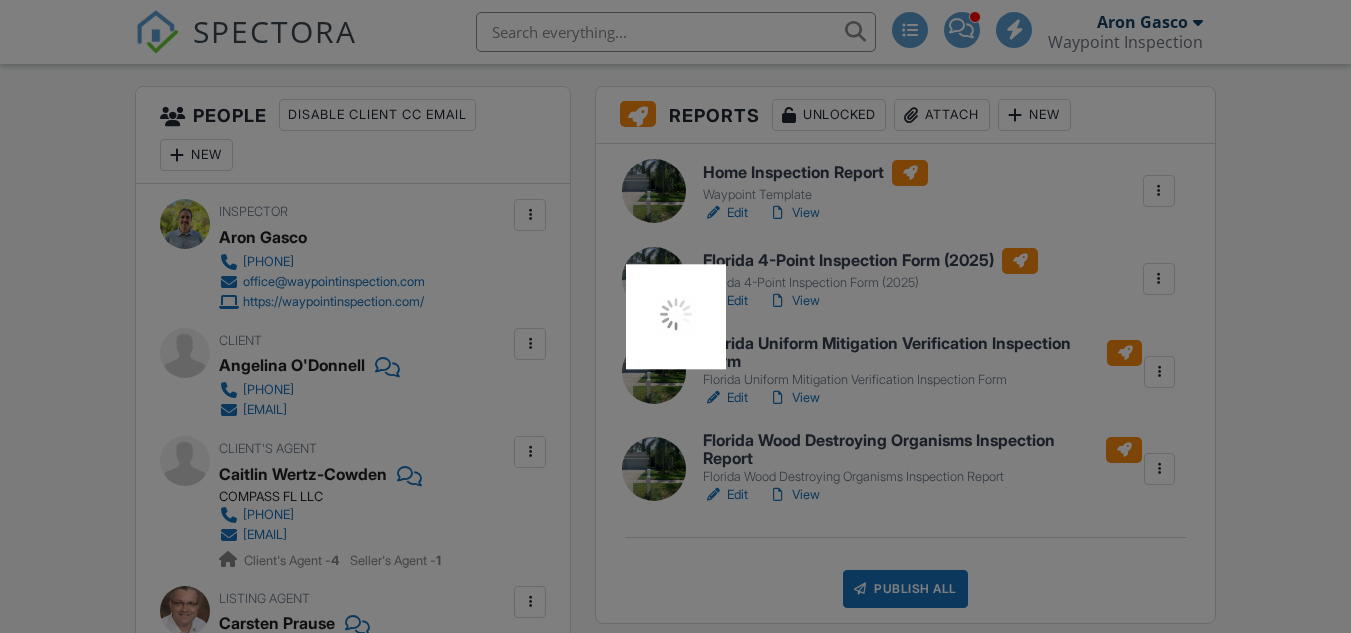 scroll, scrollTop: 500, scrollLeft: 0, axis: vertical 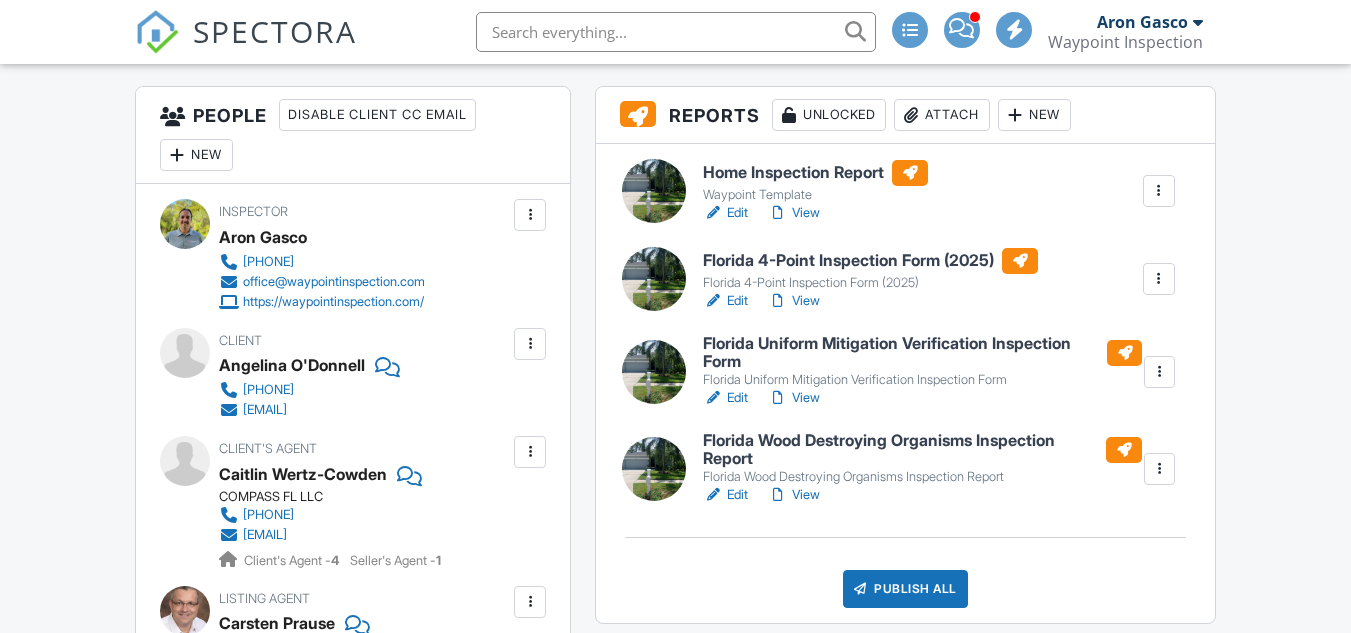 click on "View" at bounding box center [794, 213] 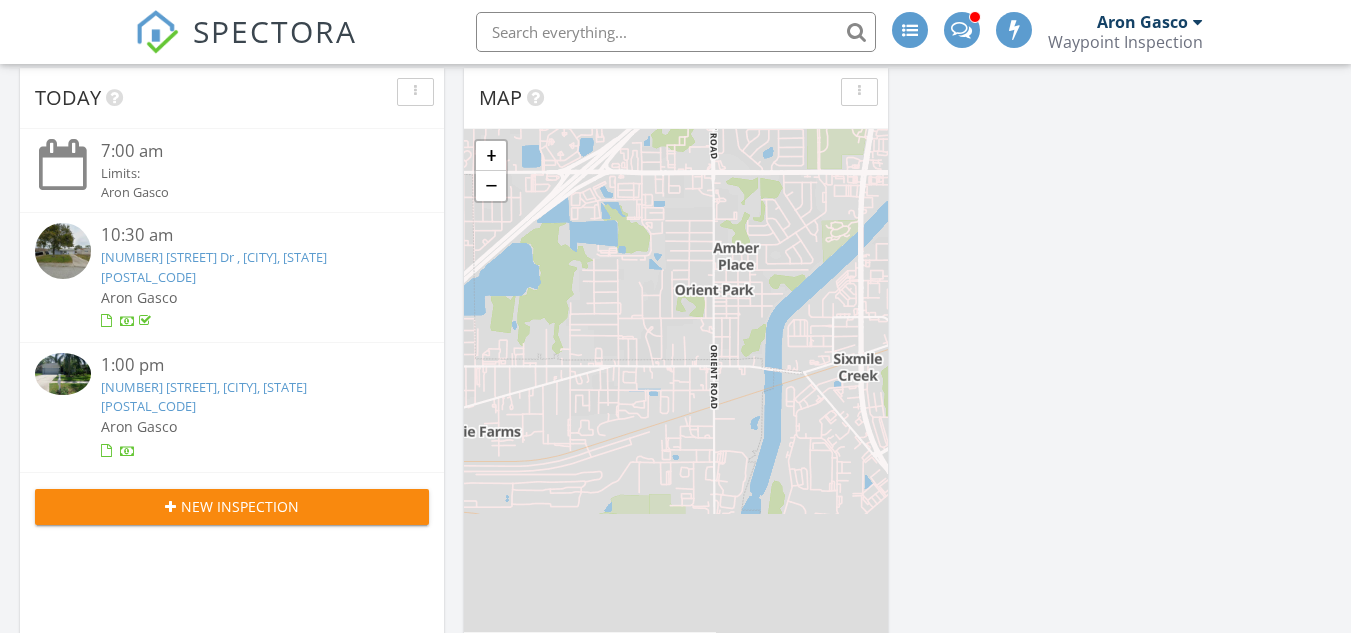 scroll, scrollTop: 604, scrollLeft: 0, axis: vertical 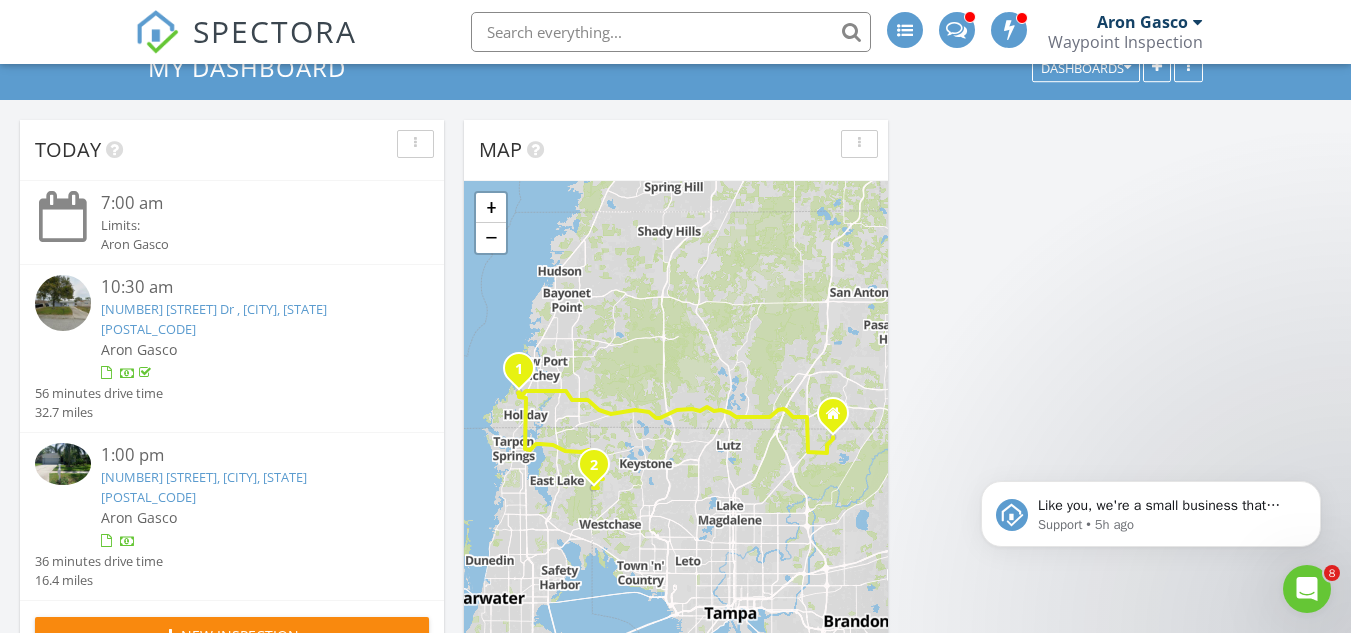 click on "[NUMBER] [STREET] Ave, [CITY], [STATE] [POSTAL_CODE]" at bounding box center (204, 486) 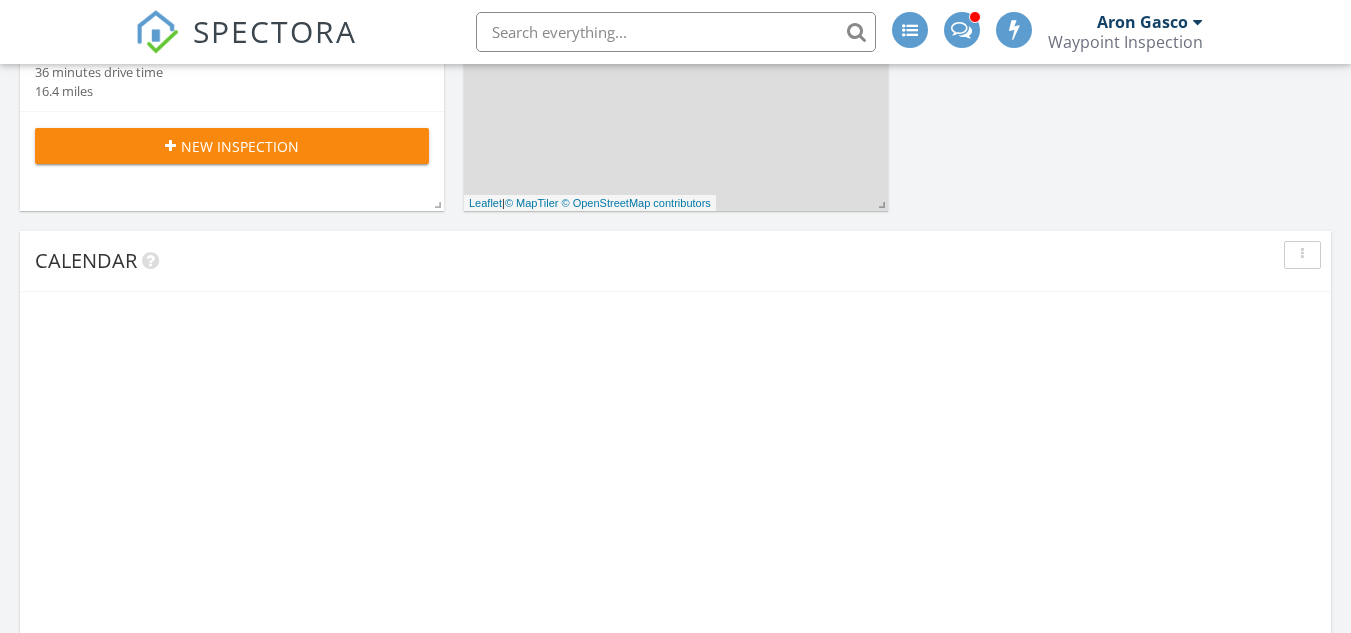 scroll, scrollTop: 646, scrollLeft: 0, axis: vertical 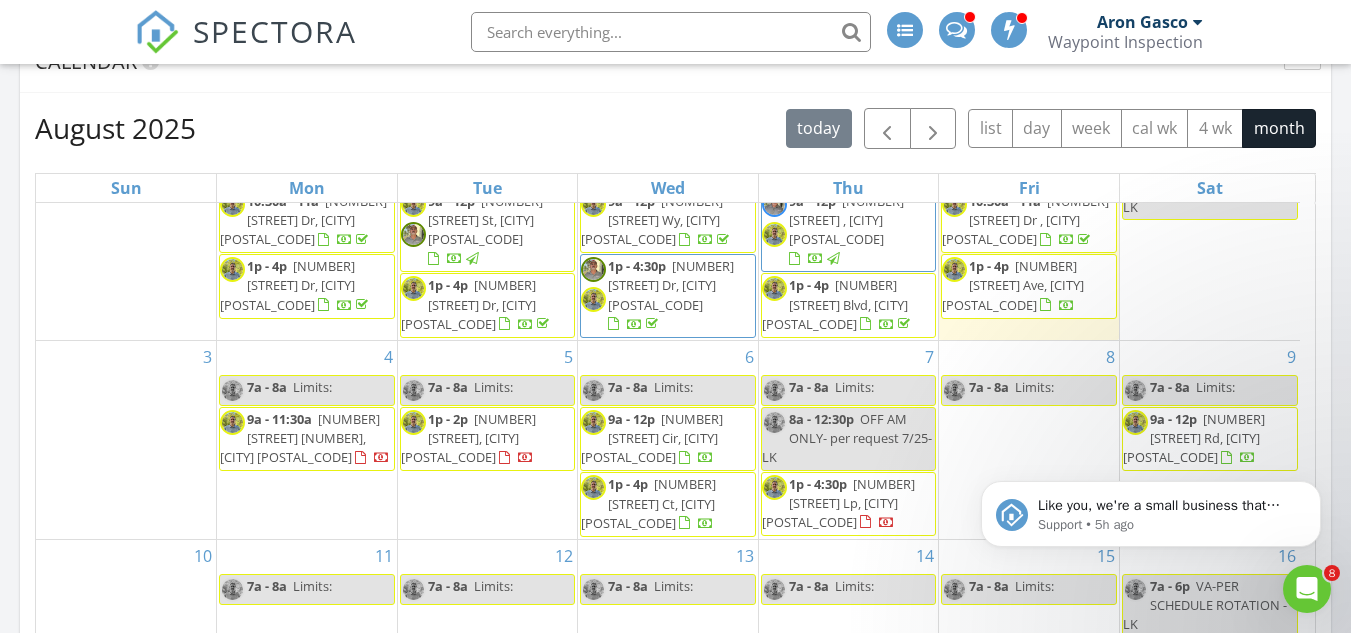 drag, startPoint x: 1310, startPoint y: 346, endPoint x: 133, endPoint y: 2, distance: 1226.2402 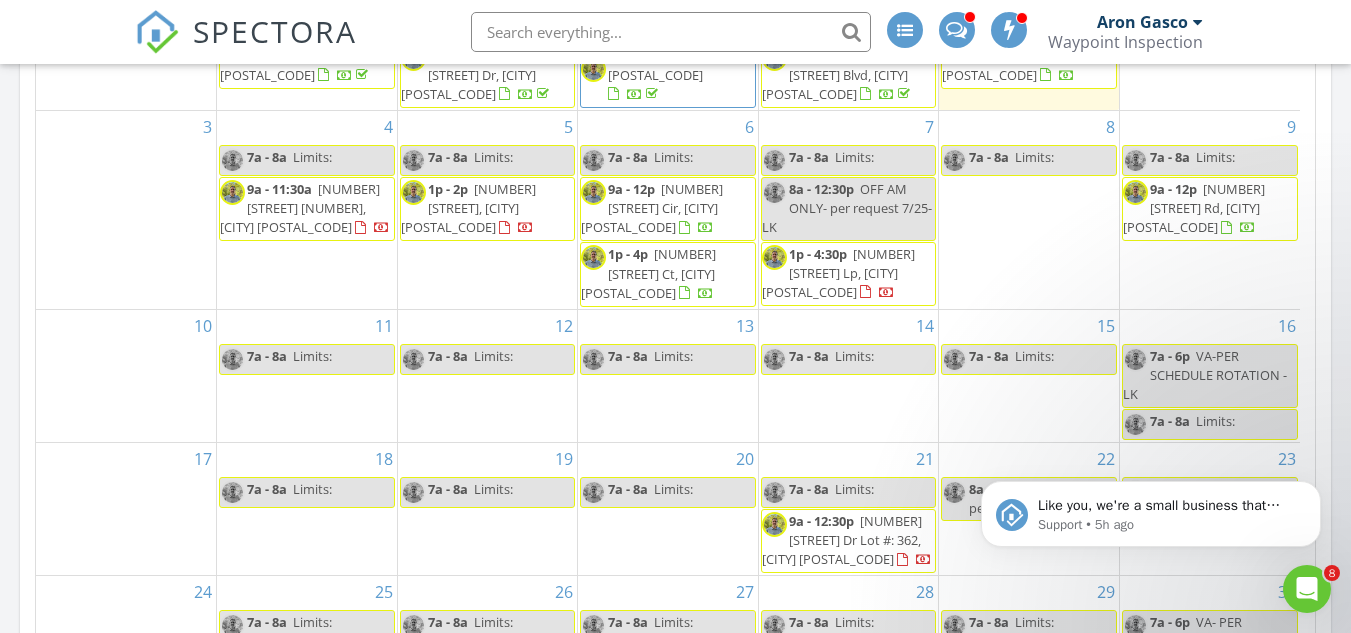 scroll, scrollTop: 1003, scrollLeft: 0, axis: vertical 